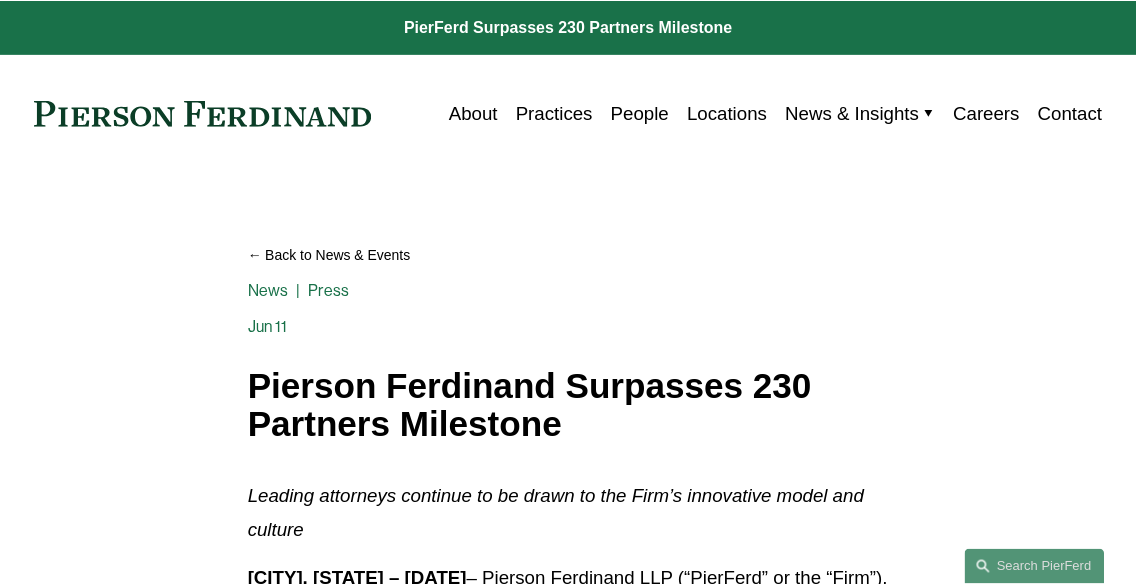 scroll, scrollTop: 0, scrollLeft: 0, axis: both 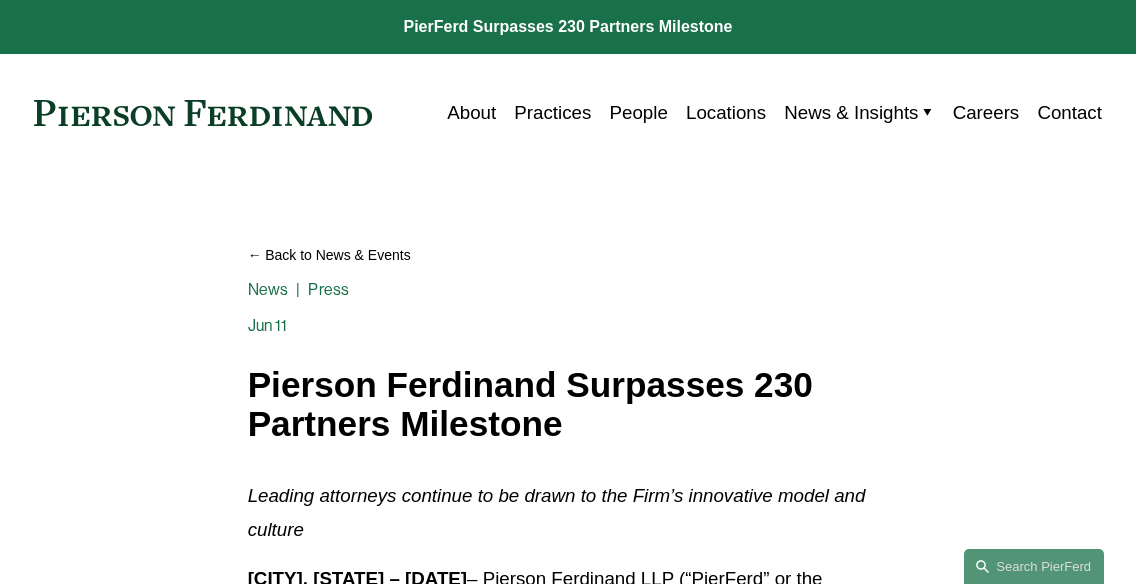 click on "Back to News & Events" at bounding box center (568, 256) 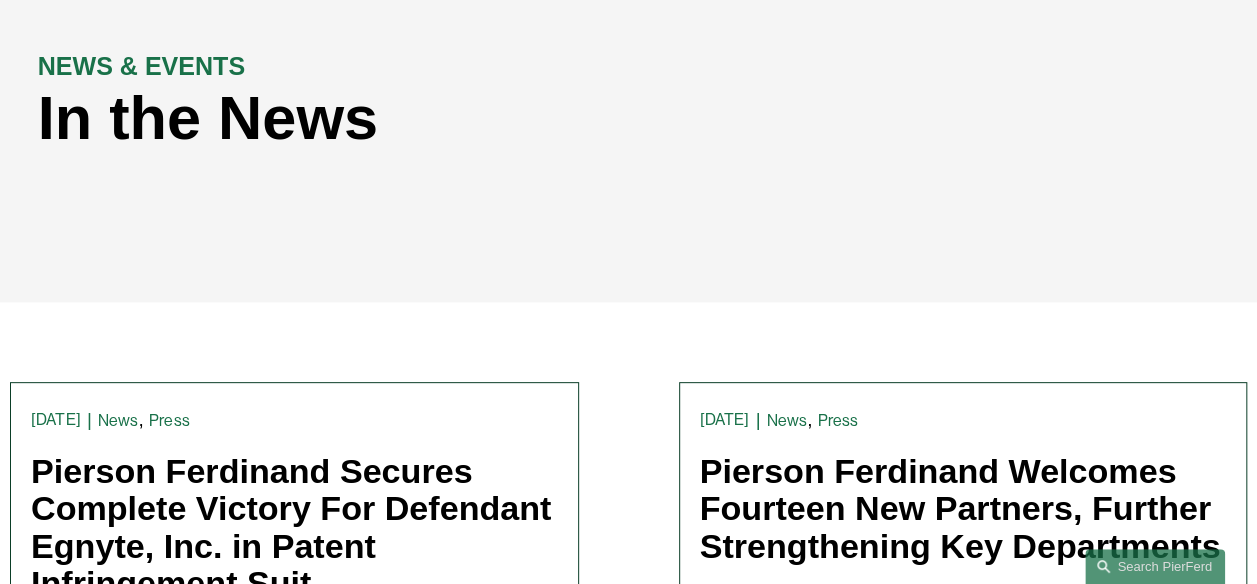scroll, scrollTop: 0, scrollLeft: 0, axis: both 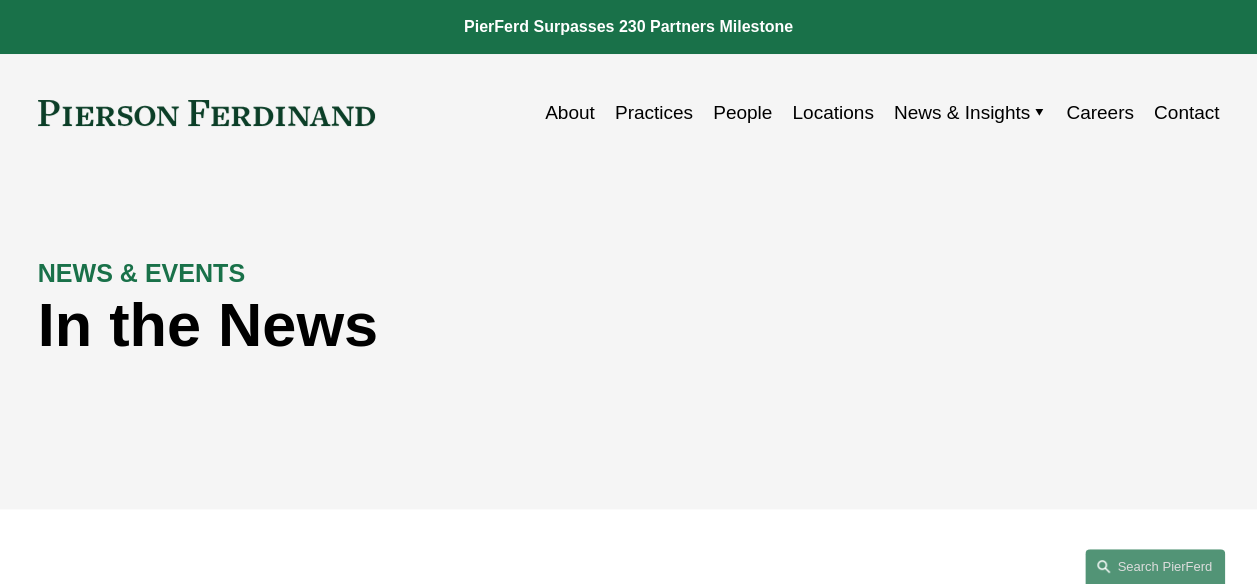 click at bounding box center (628, 27) 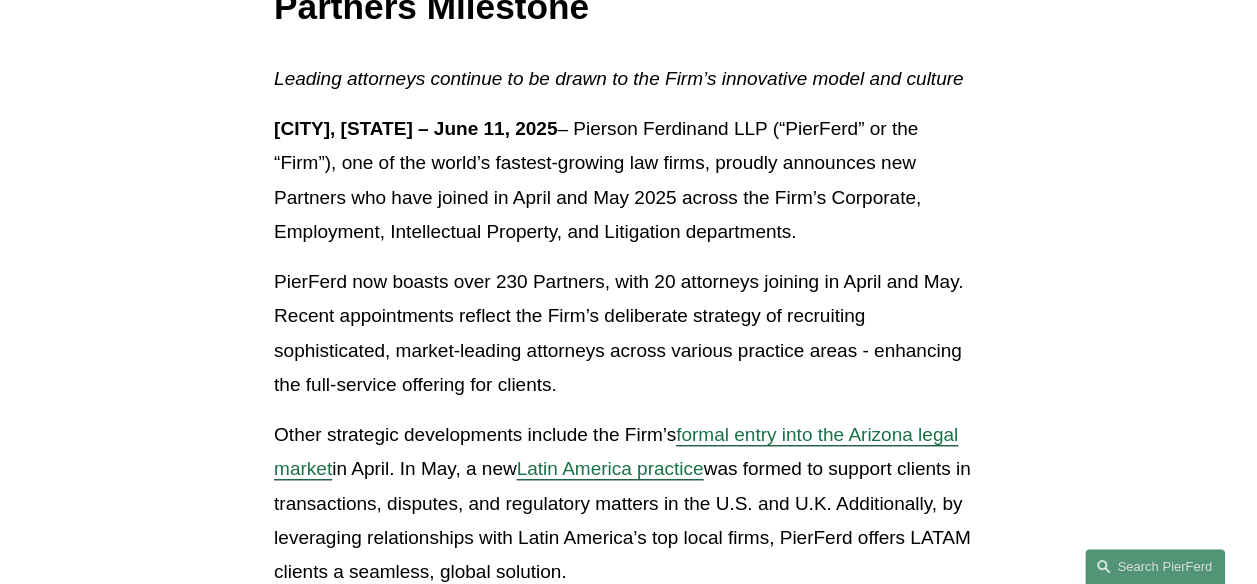 scroll, scrollTop: 333, scrollLeft: 0, axis: vertical 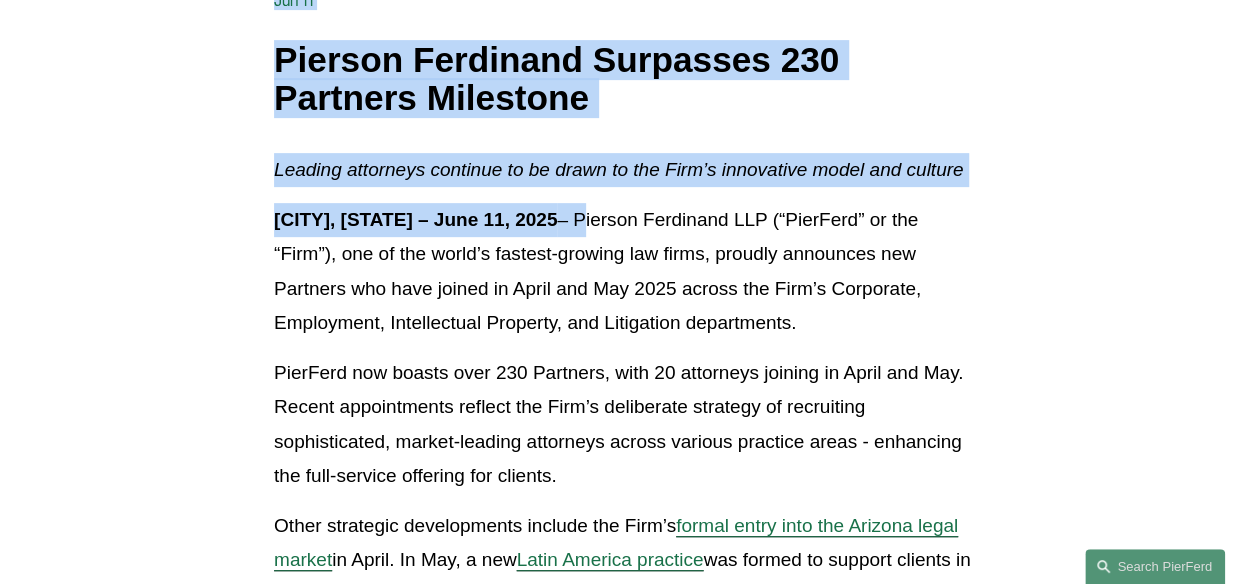 drag, startPoint x: 254, startPoint y: 50, endPoint x: 566, endPoint y: 215, distance: 352.94333 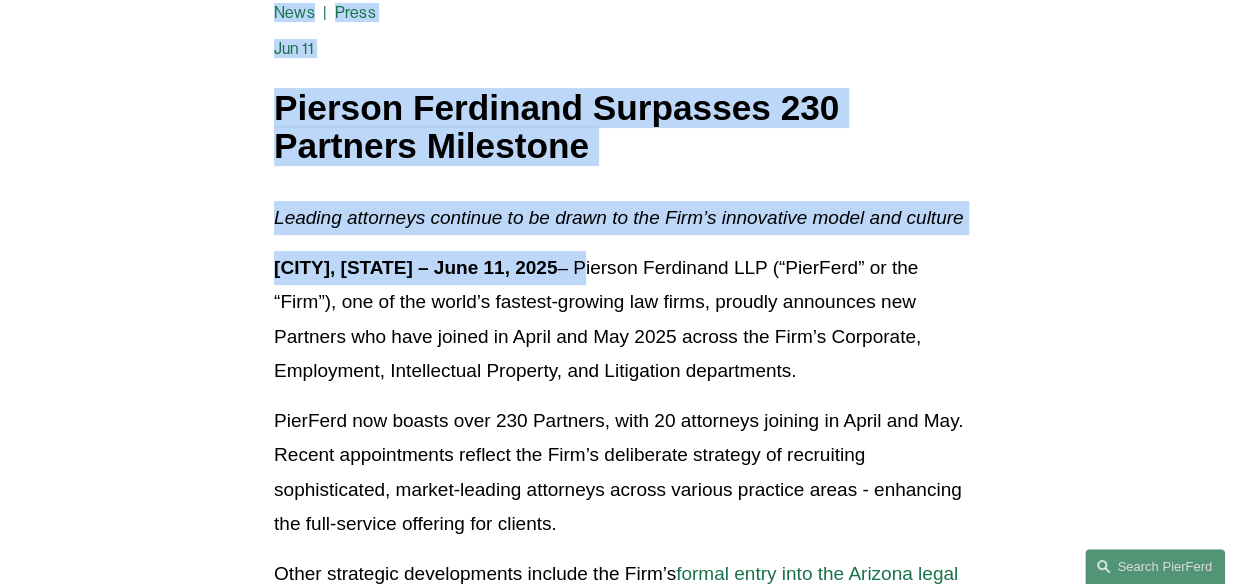 scroll, scrollTop: 284, scrollLeft: 0, axis: vertical 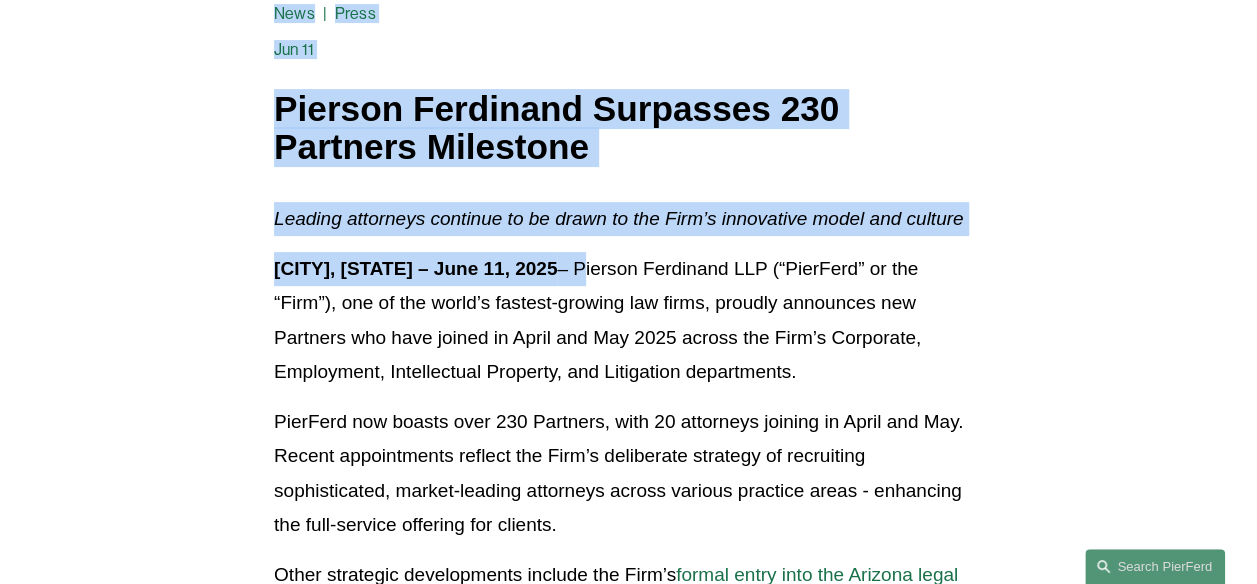 click on "Leading attorneys continue to be drawn to the Firm’s innovative model and culture" at bounding box center [618, 218] 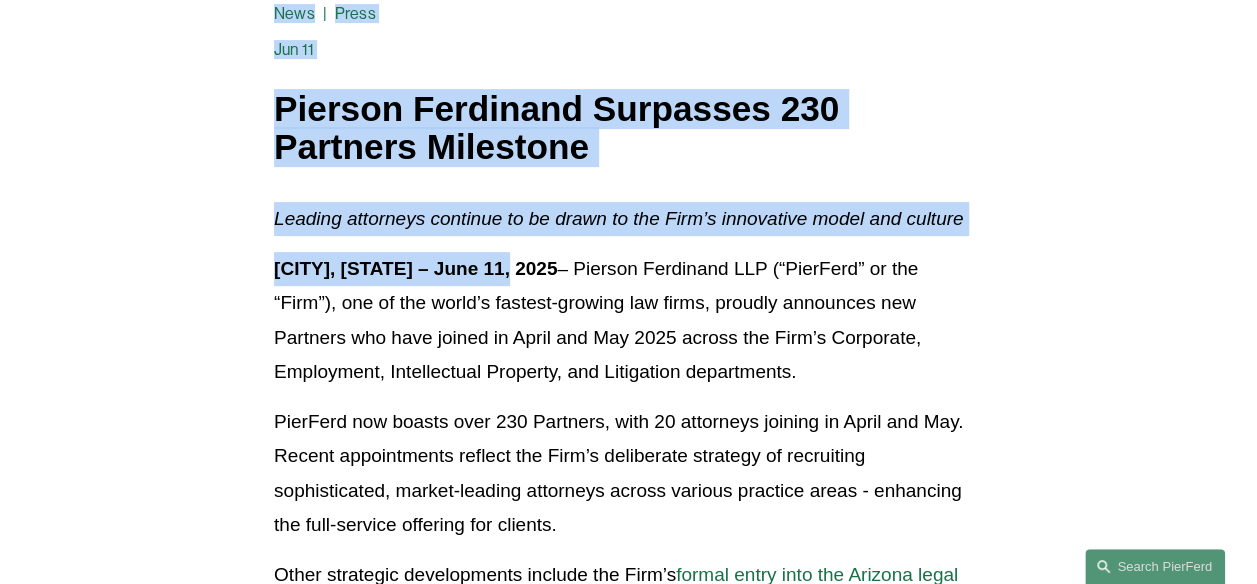 drag, startPoint x: 274, startPoint y: 99, endPoint x: 516, endPoint y: 254, distance: 287.38303 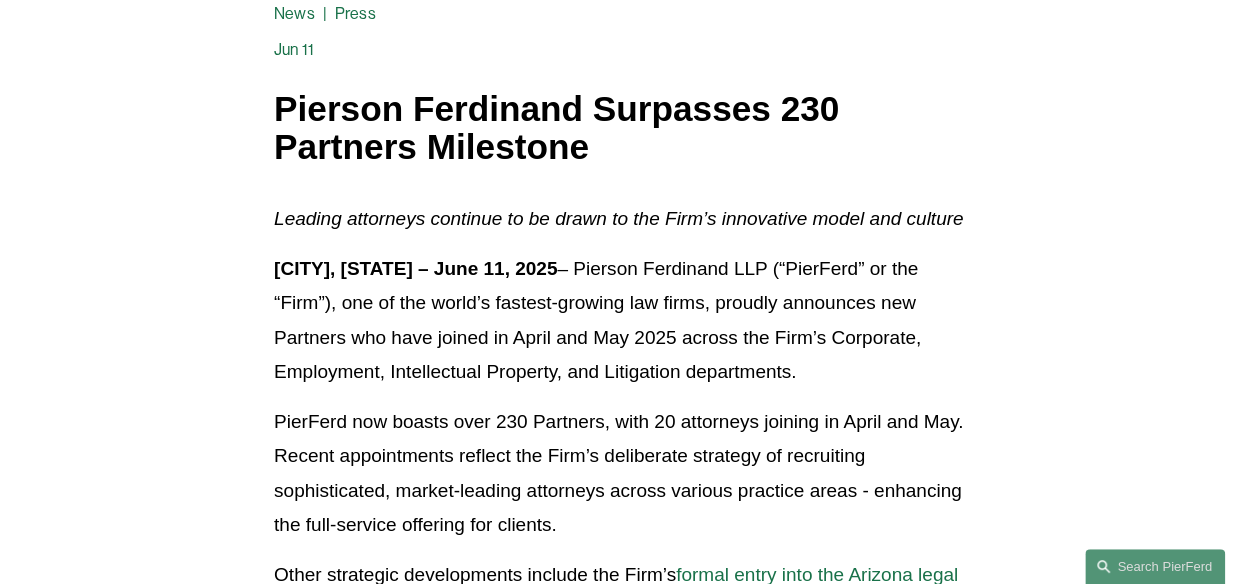 click on "Back to News & Events
Pierson Ferdinand Surpasses 230 Partners Milestone
News Press
Jun 11
Written By  Trevor Rubin" at bounding box center [628, 59] 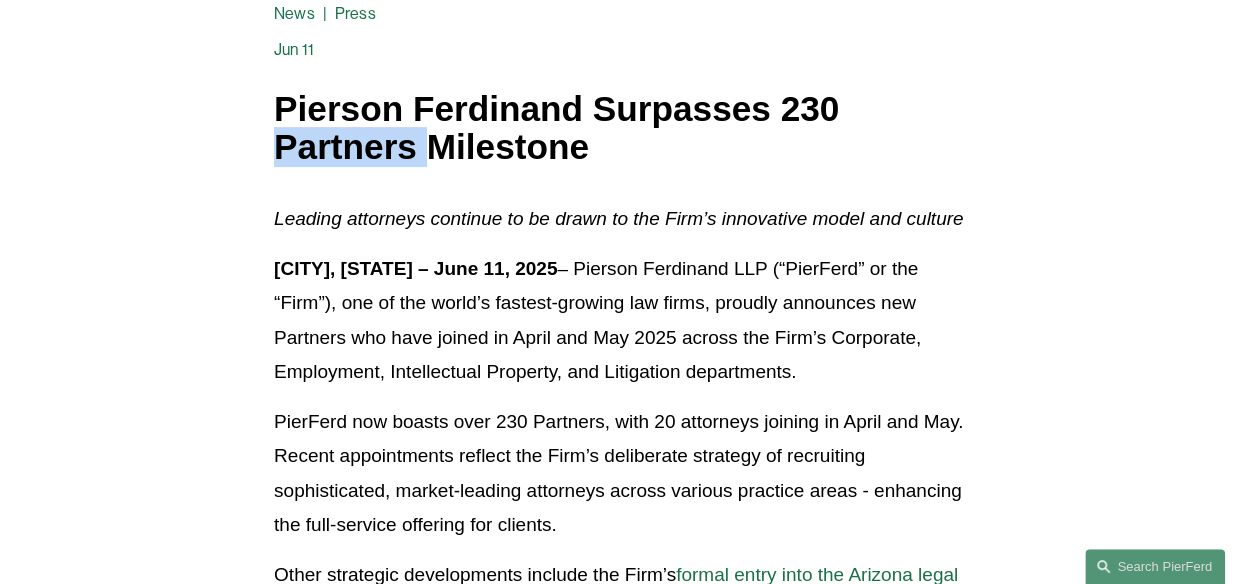 click on "Pierson Ferdinand Surpasses 230 Partners Milestone" at bounding box center (628, 128) 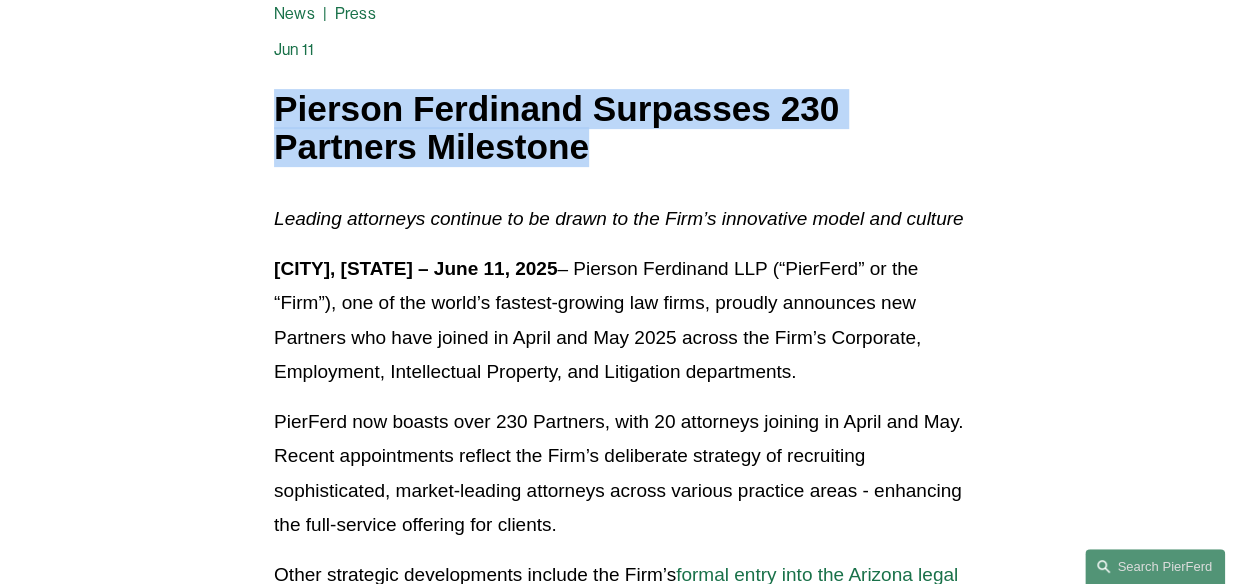 click on "Pierson Ferdinand Surpasses 230 Partners Milestone" at bounding box center [628, 128] 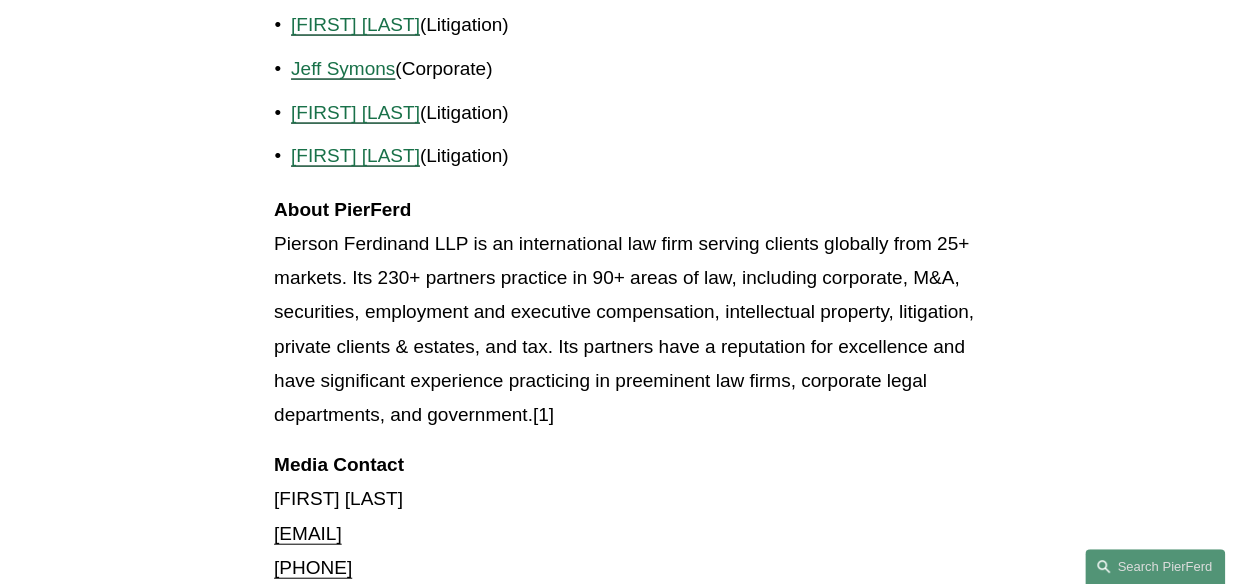 scroll, scrollTop: 2288, scrollLeft: 0, axis: vertical 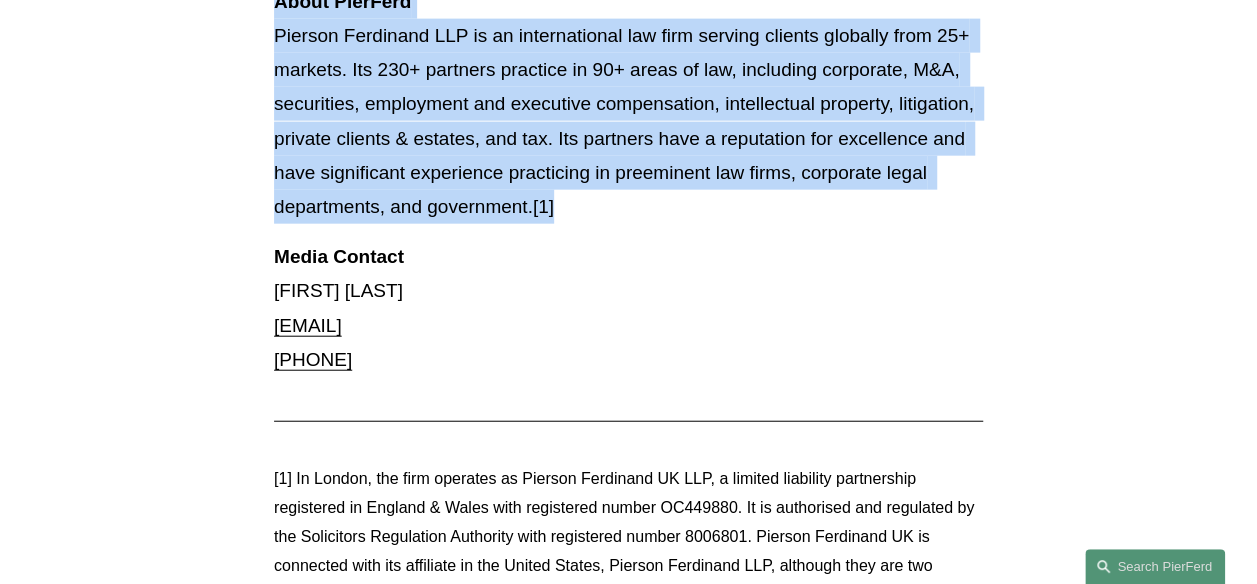click on "About PierFerd Pierson Ferdinand LLP is an international law firm serving clients globally from 25+ markets. Its 230+ partners practice in 90+ areas of law, including corporate, M&A, securities, employment and executive compensation, intellectual property, litigation, private clients & estates, and tax. Its partners have a reputation for excellence and have significant experience practicing in preeminent law firms, corporate legal departments, and government.[1]" at bounding box center [628, 105] 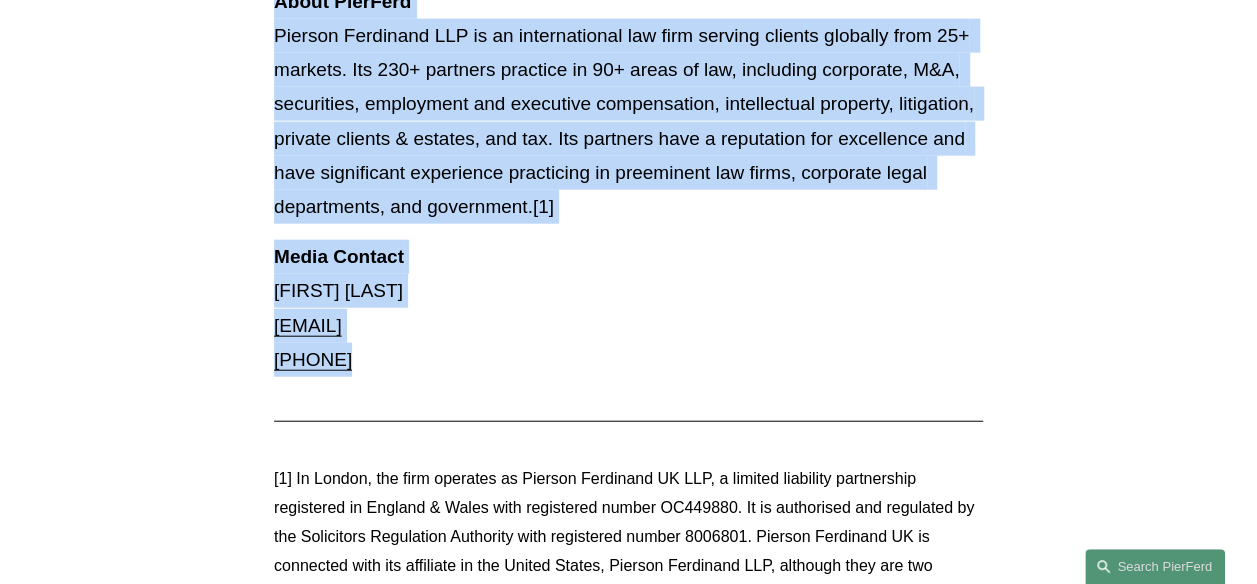 click on "Media Contact Jake Horwood pf@thoburns.com +44 7564 584 481" at bounding box center (628, 308) 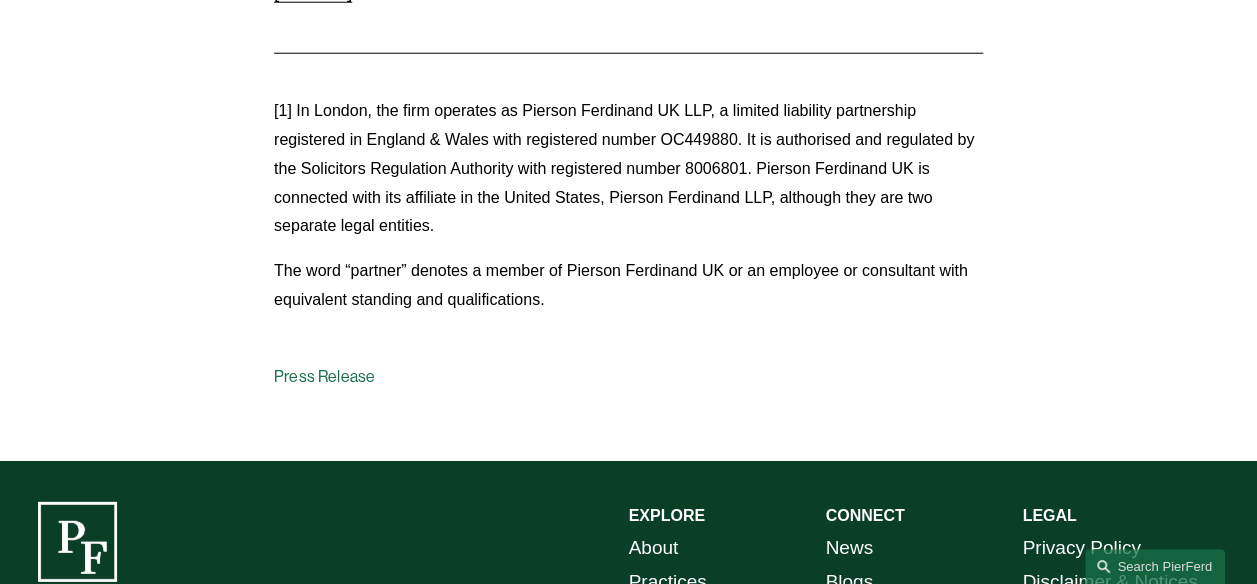 scroll, scrollTop: 2666, scrollLeft: 0, axis: vertical 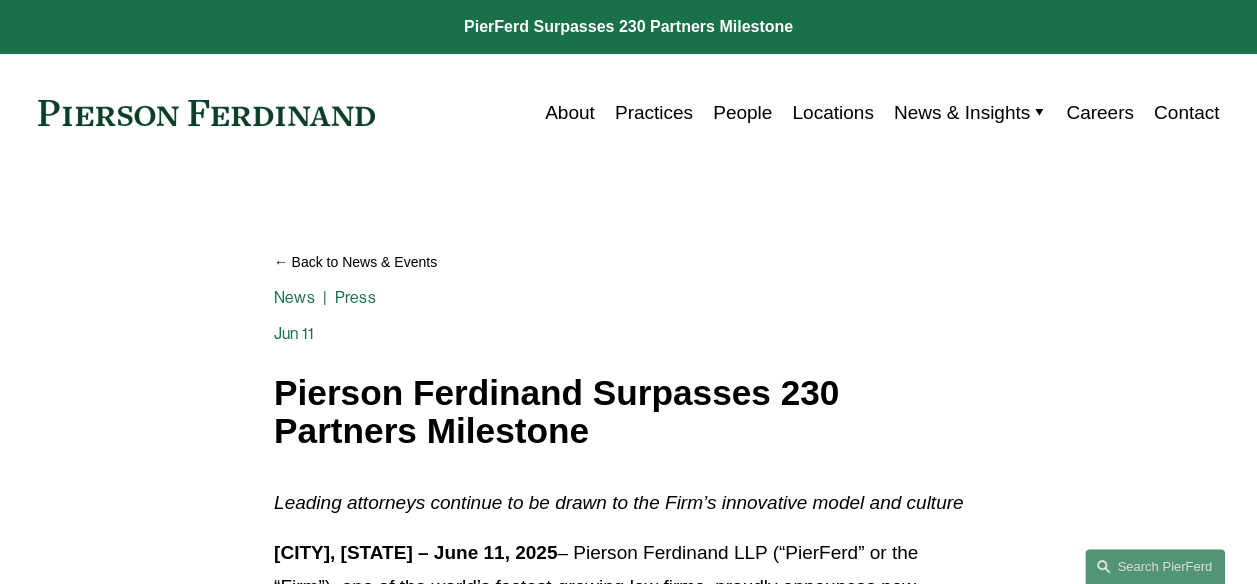 click on "News" at bounding box center [0, 0] 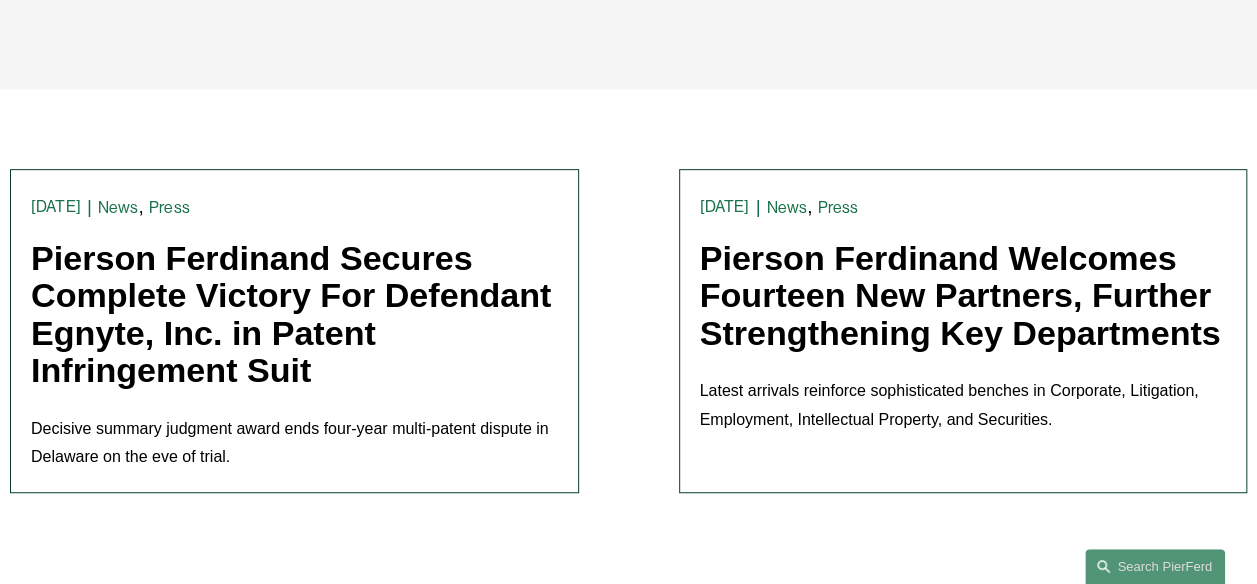 scroll, scrollTop: 492, scrollLeft: 0, axis: vertical 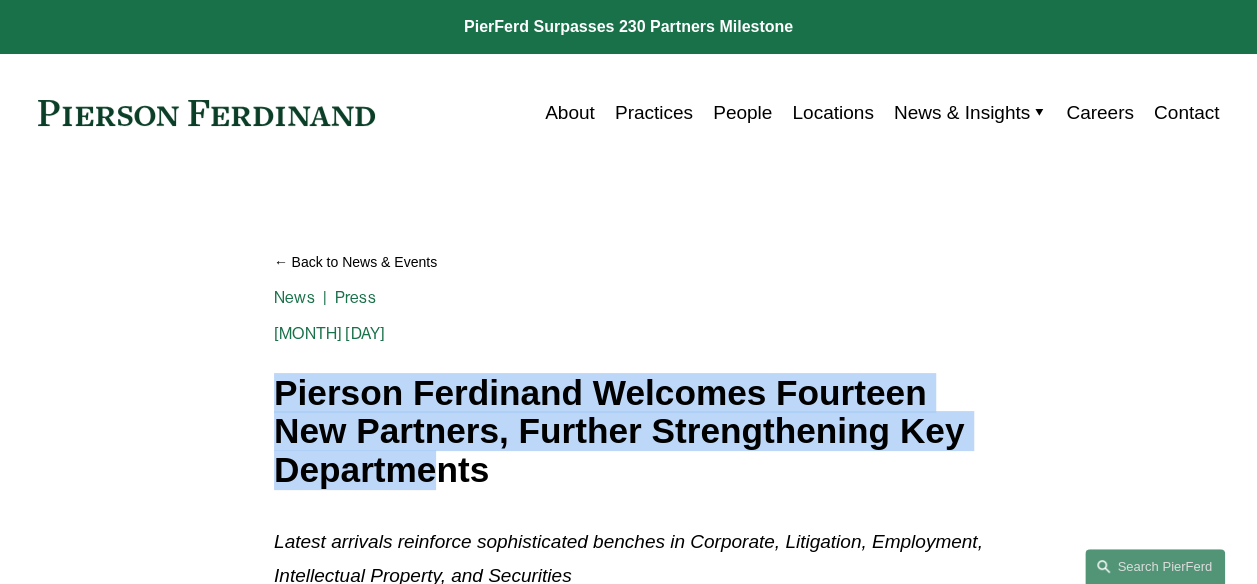 drag, startPoint x: 277, startPoint y: 375, endPoint x: 444, endPoint y: 469, distance: 191.63768 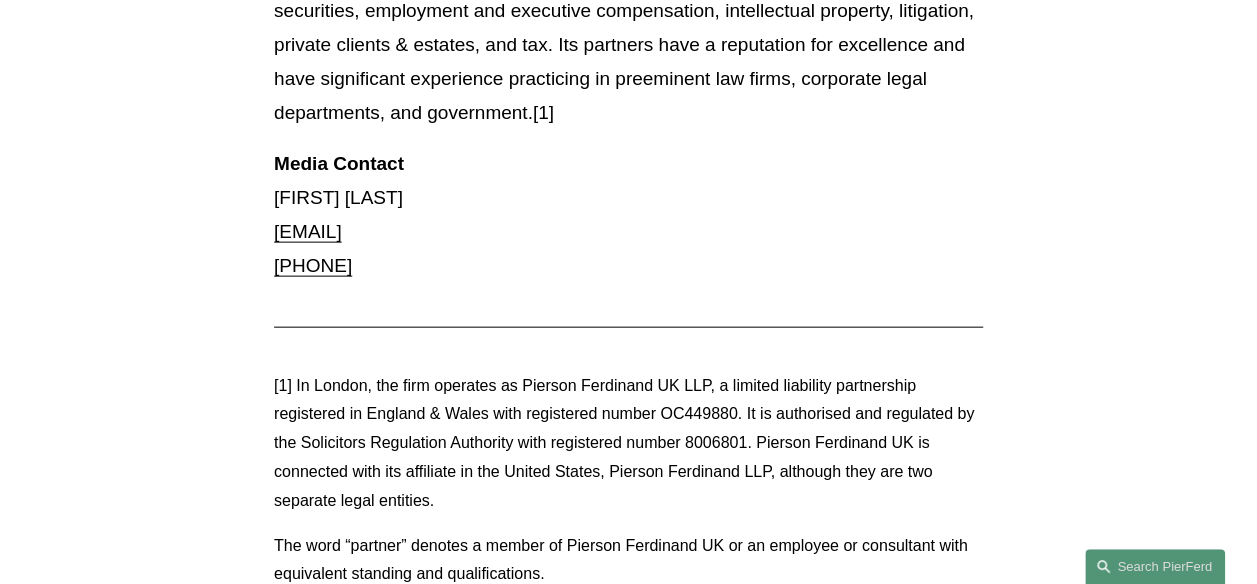 scroll, scrollTop: 5900, scrollLeft: 0, axis: vertical 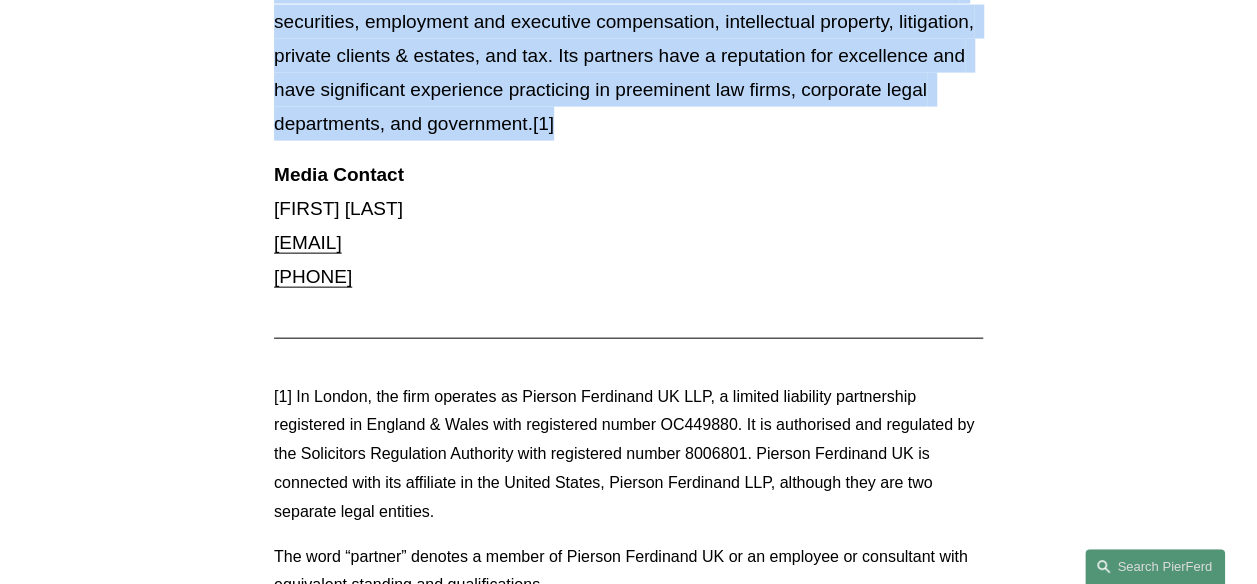 click on "About PierFerd Pierson Ferdinand LLP is an international law firm serving clients globally from 25+ markets. Its 245+ partners practice in 90+ areas of law, including corporate, M&A, securities, employment and executive compensation, intellectual property, litigation, private clients & estates, and tax. Its partners have a reputation for excellence and have significant experience practicing in preeminent law firms, corporate legal departments, and government.[1]" at bounding box center (628, 22) 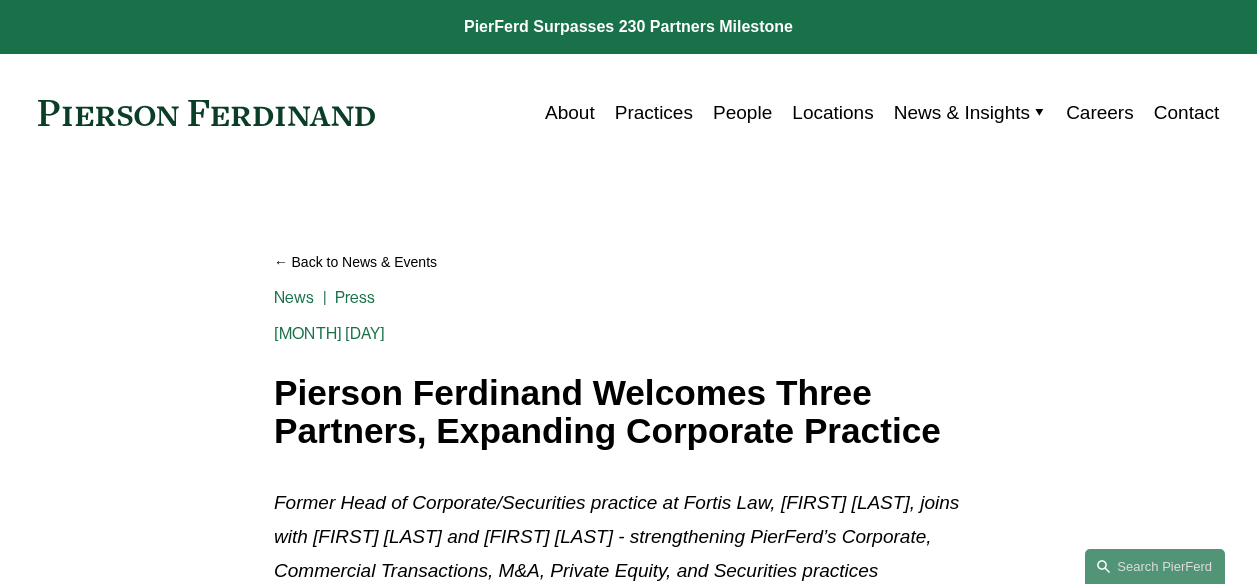 scroll, scrollTop: 0, scrollLeft: 0, axis: both 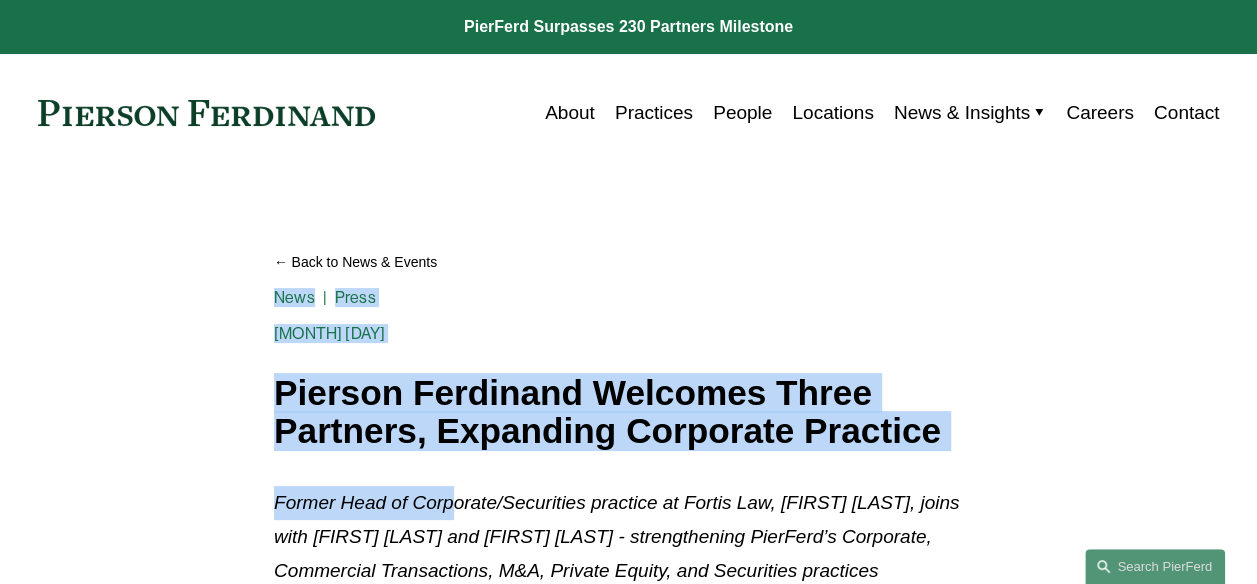 drag, startPoint x: 274, startPoint y: 391, endPoint x: 476, endPoint y: 489, distance: 224.51726 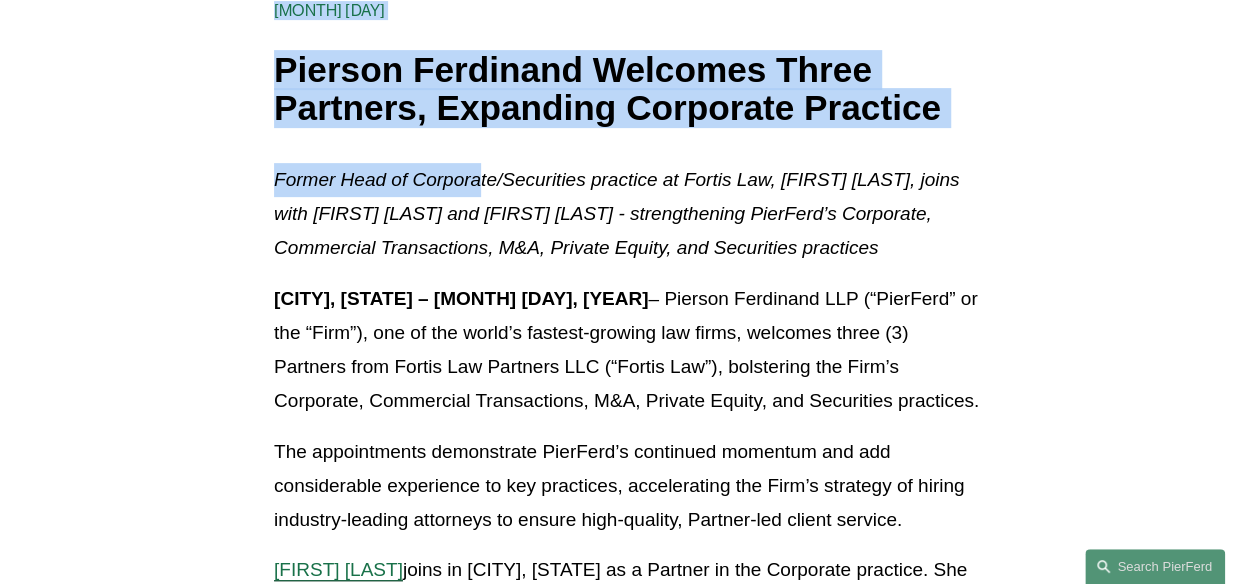 scroll, scrollTop: 322, scrollLeft: 0, axis: vertical 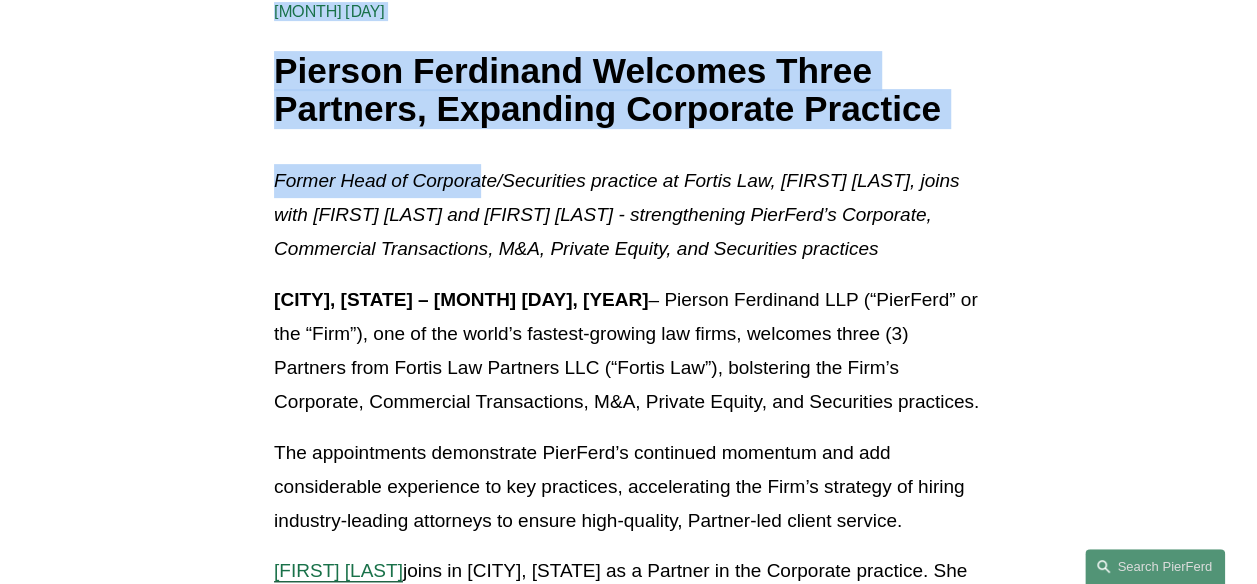 click on "Pierson Ferdinand Welcomes Three Partners, Expanding Corporate Practice" at bounding box center (628, 90) 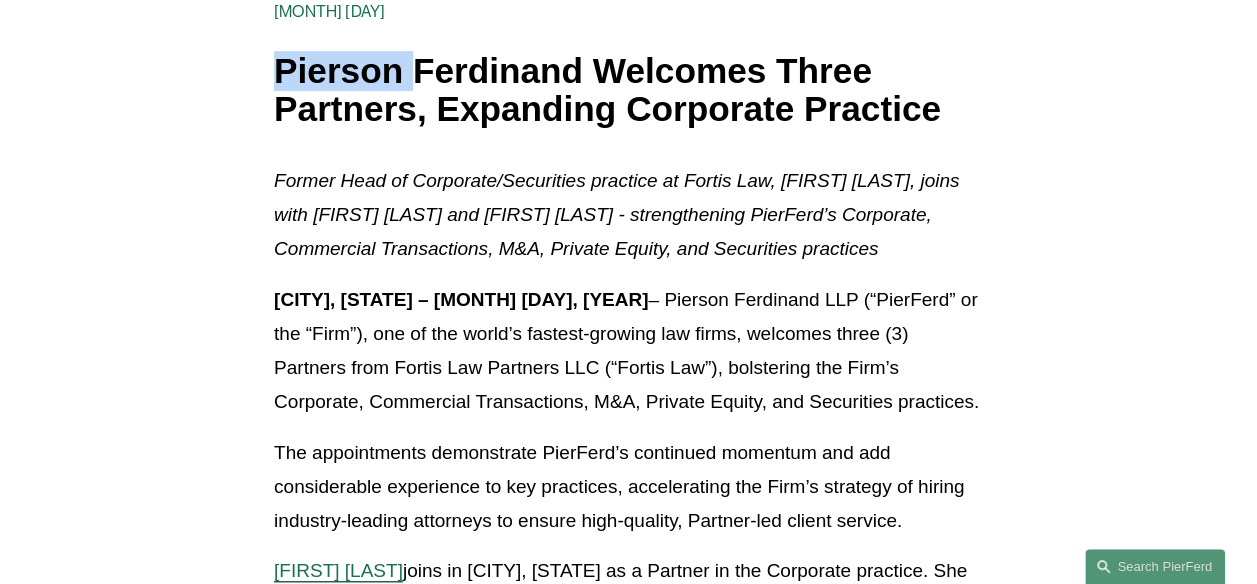 click on "Pierson Ferdinand Welcomes Three Partners, Expanding Corporate Practice" at bounding box center [628, 90] 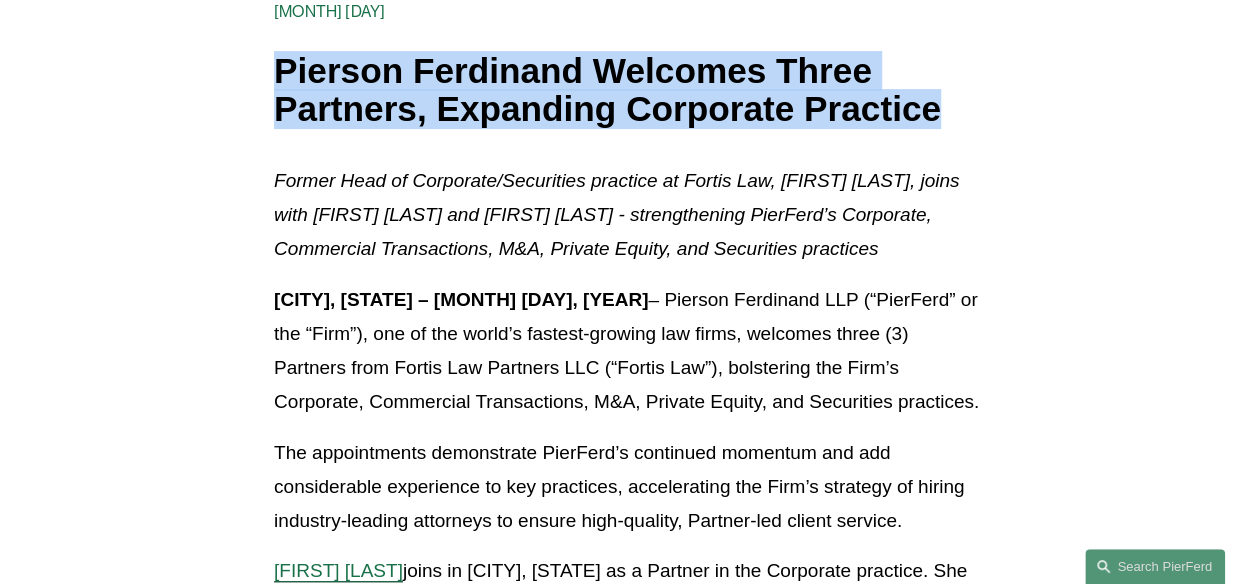 click on "Pierson Ferdinand Welcomes Three Partners, Expanding Corporate Practice" at bounding box center (628, 90) 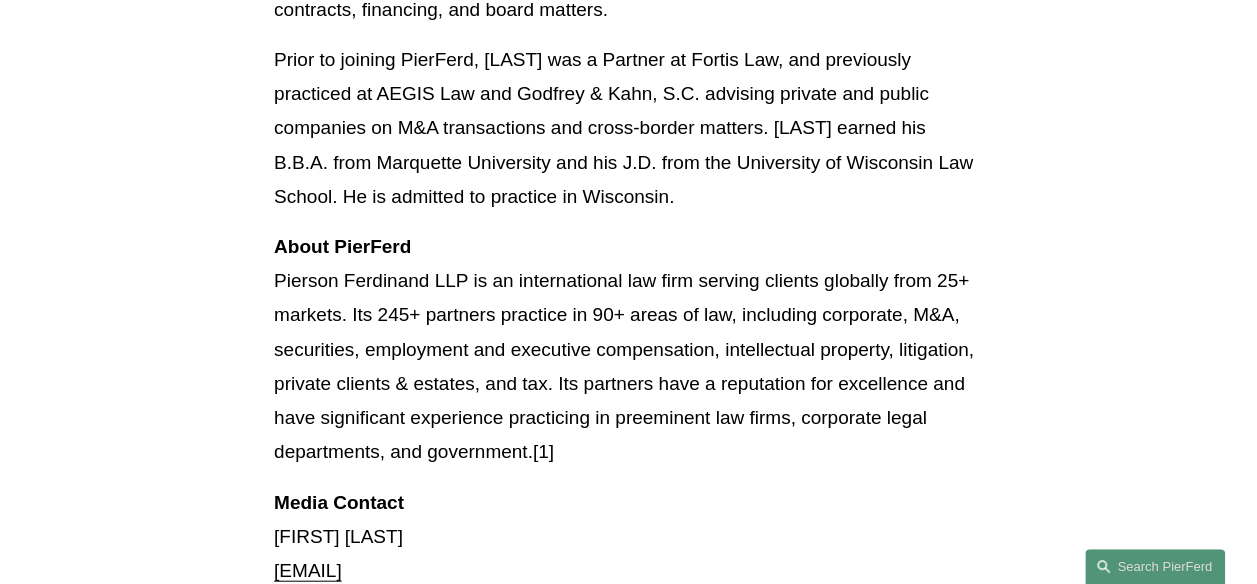 scroll, scrollTop: 2054, scrollLeft: 0, axis: vertical 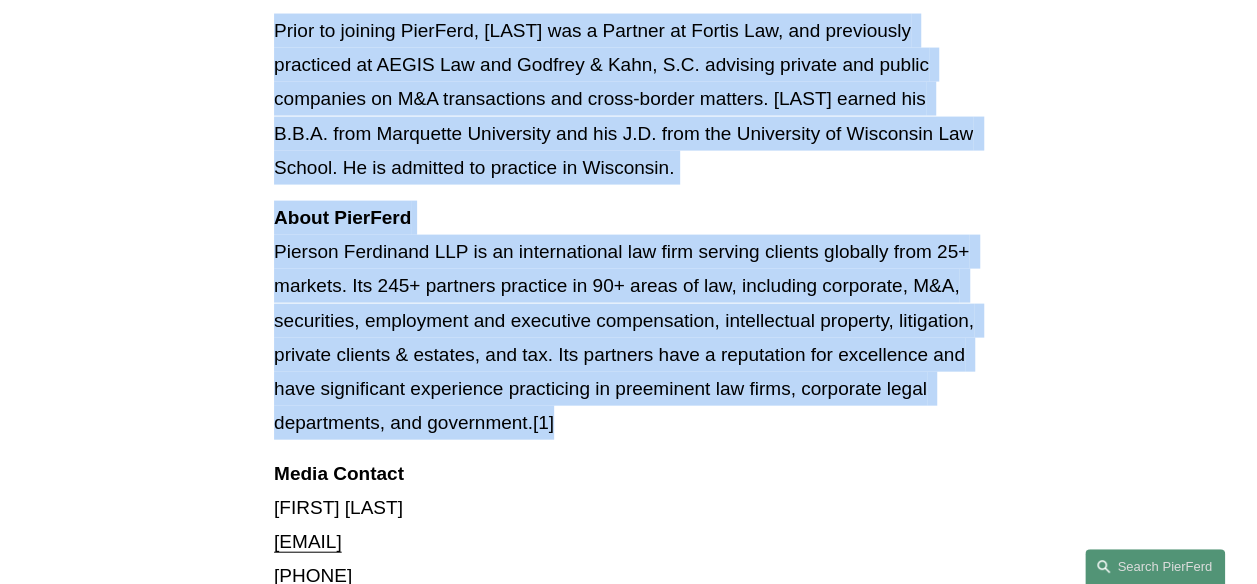 click on "About PierFerd Pierson Ferdinand LLP is an international law firm serving clients globally from 25+ markets. Its 245+ partners practice in 90+ areas of law, including corporate, M&A, securities, employment and executive compensation, intellectual property, litigation, private clients & estates, and tax. Its partners have a reputation for excellence and have significant experience practicing in preeminent law firms, corporate legal departments, and government.[1]" at bounding box center [628, 321] 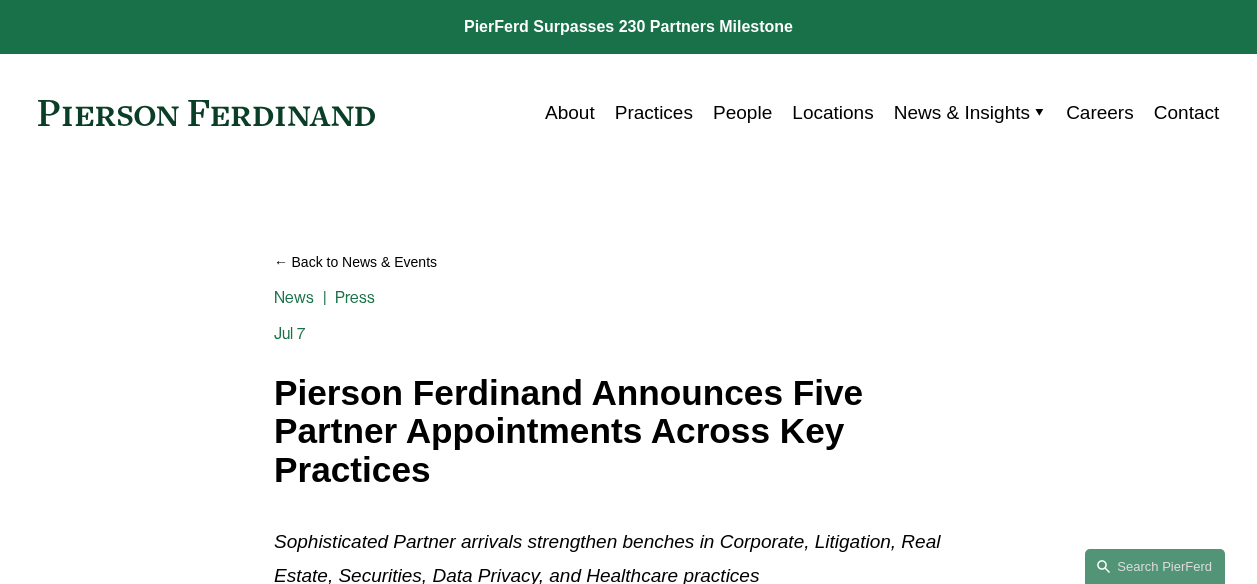 scroll, scrollTop: 0, scrollLeft: 0, axis: both 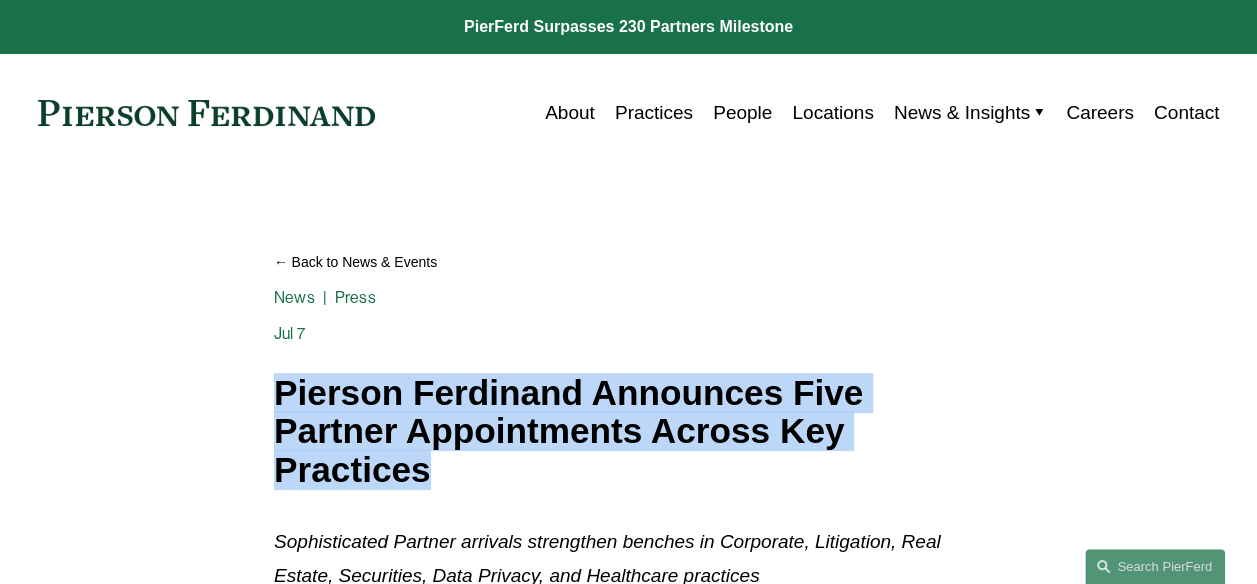 drag, startPoint x: 269, startPoint y: 390, endPoint x: 478, endPoint y: 476, distance: 226.00221 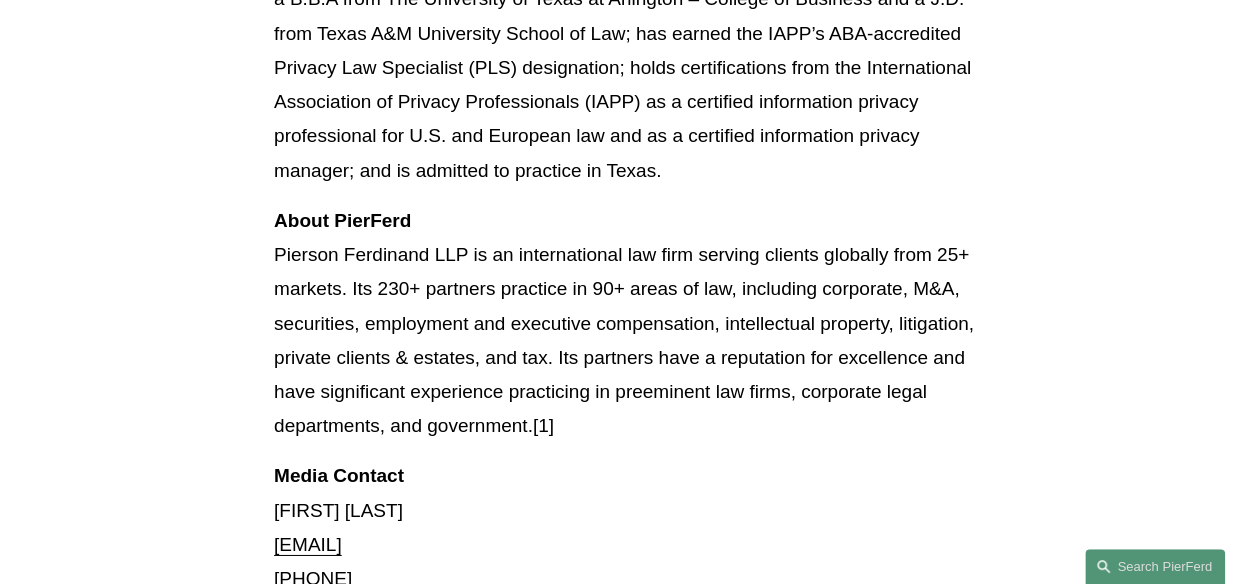scroll, scrollTop: 3039, scrollLeft: 0, axis: vertical 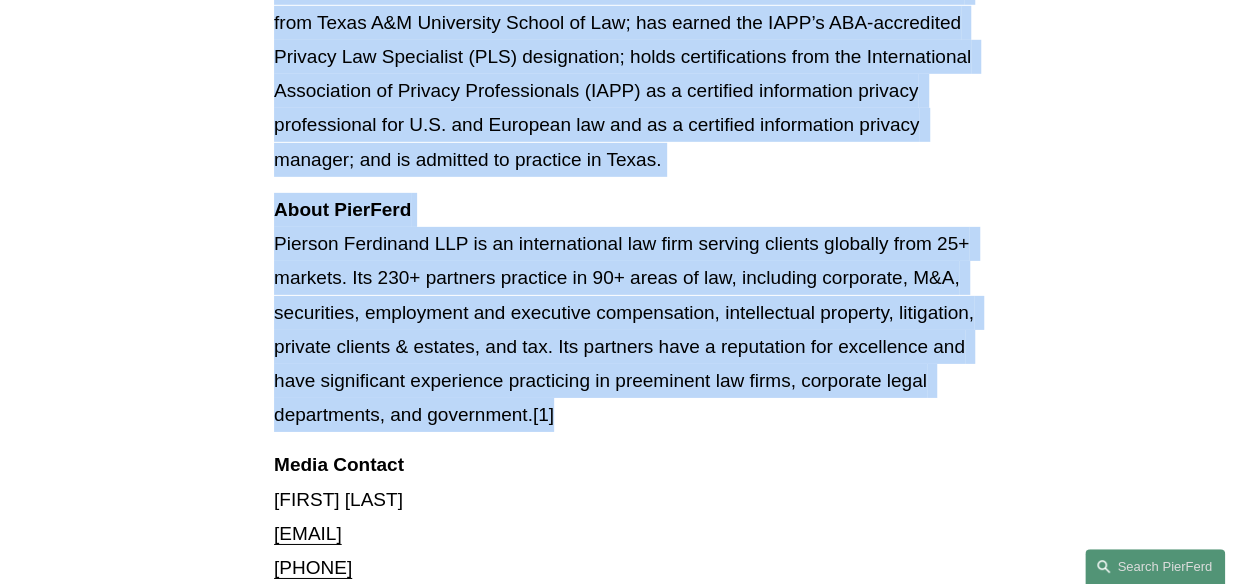 click on "About PierFerd Pierson Ferdinand LLP is an international law firm serving clients globally from 25+ markets. Its 230+ partners practice in 90+ areas of law, including corporate, M&A, securities, employment and executive compensation, intellectual property, litigation, private clients & estates, and tax. Its partners have a reputation for excellence and have significant experience practicing in preeminent law firms, corporate legal departments, and government.[1]" at bounding box center [628, 313] 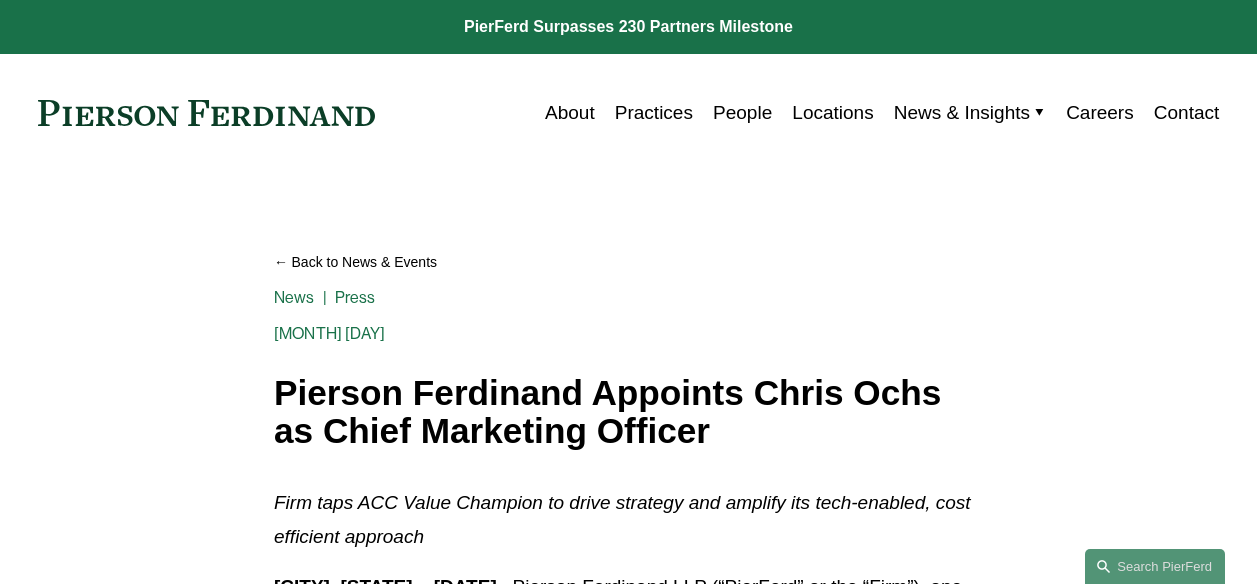 scroll, scrollTop: 0, scrollLeft: 0, axis: both 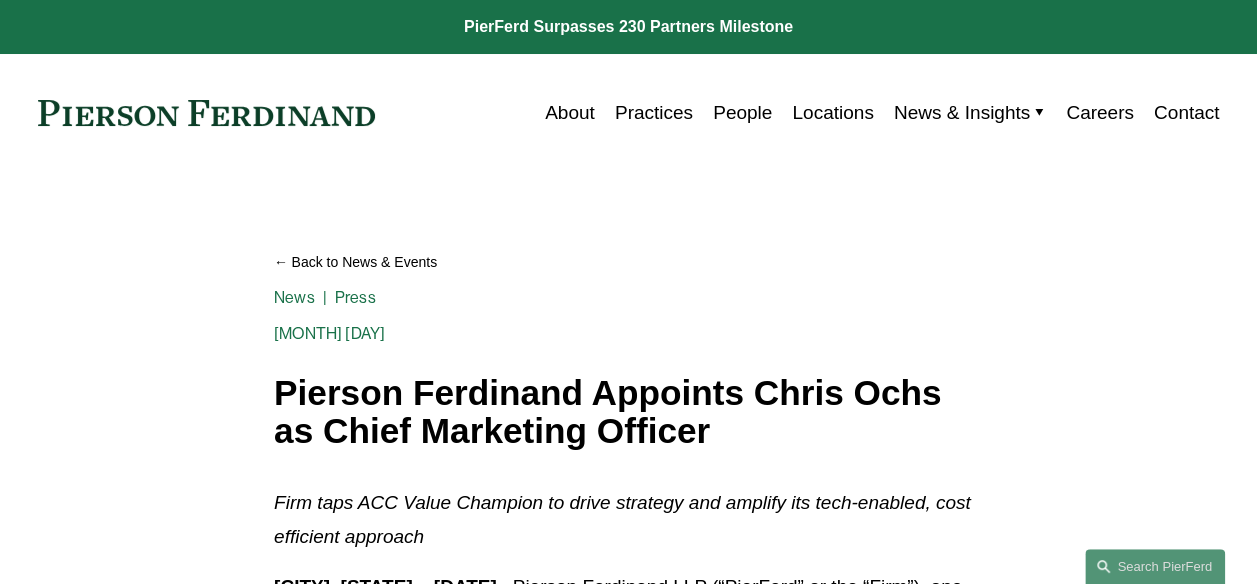 click on "Pierson Ferdinand Appoints Chris Ochs as Chief Marketing Officer" at bounding box center [628, 412] 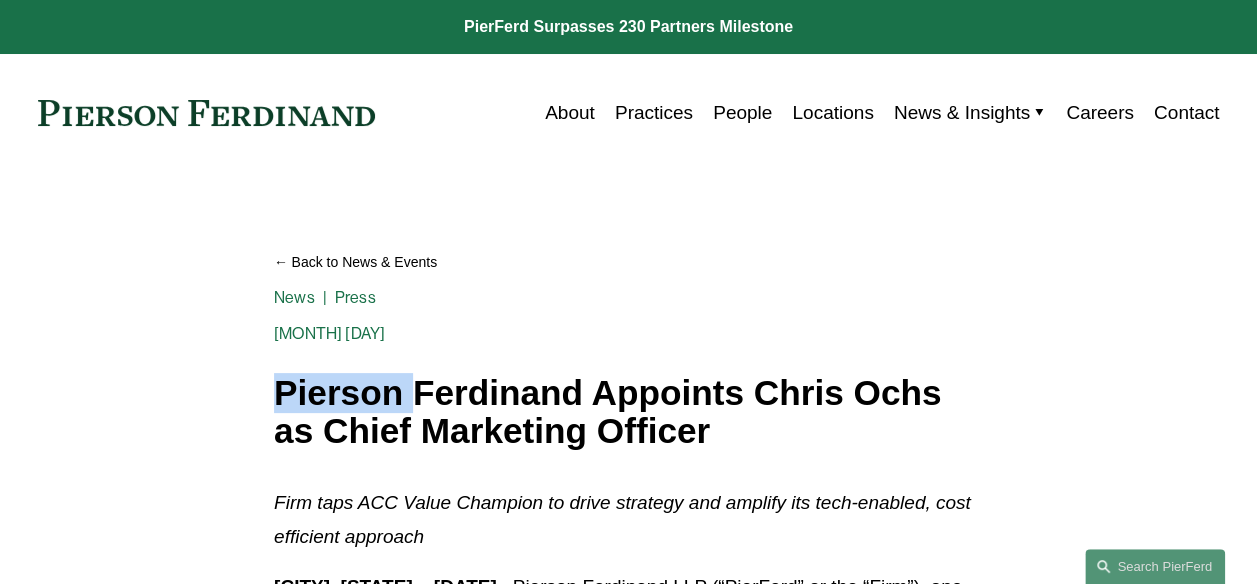 click on "Pierson Ferdinand Appoints Chris Ochs as Chief Marketing Officer" at bounding box center [628, 412] 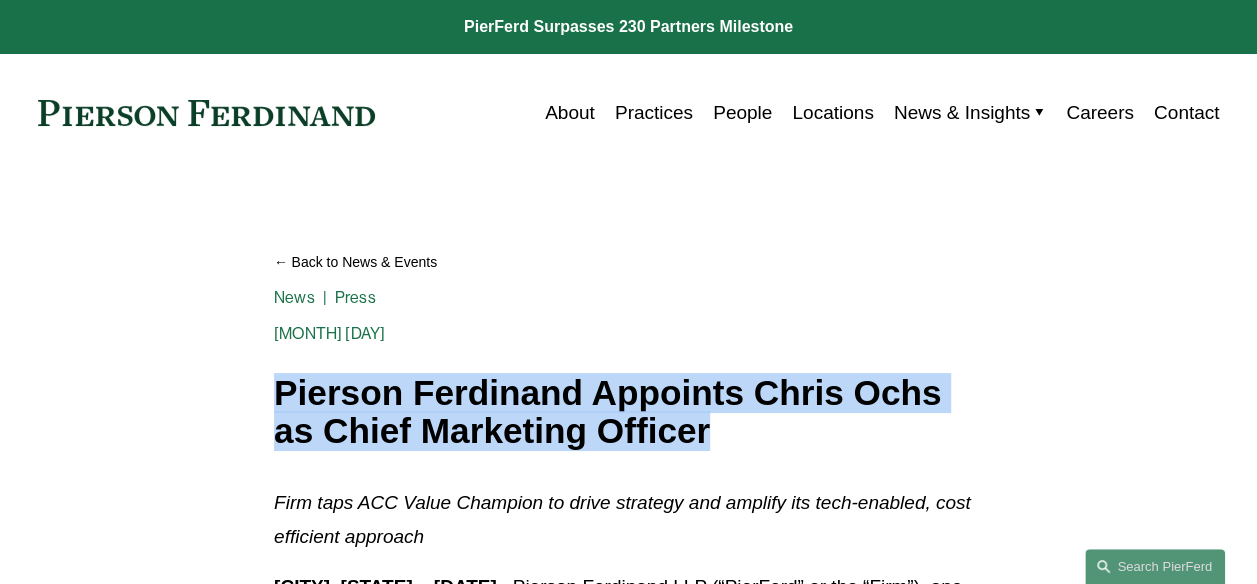 click on "Pierson Ferdinand Appoints Chris Ochs as Chief Marketing Officer" at bounding box center (628, 412) 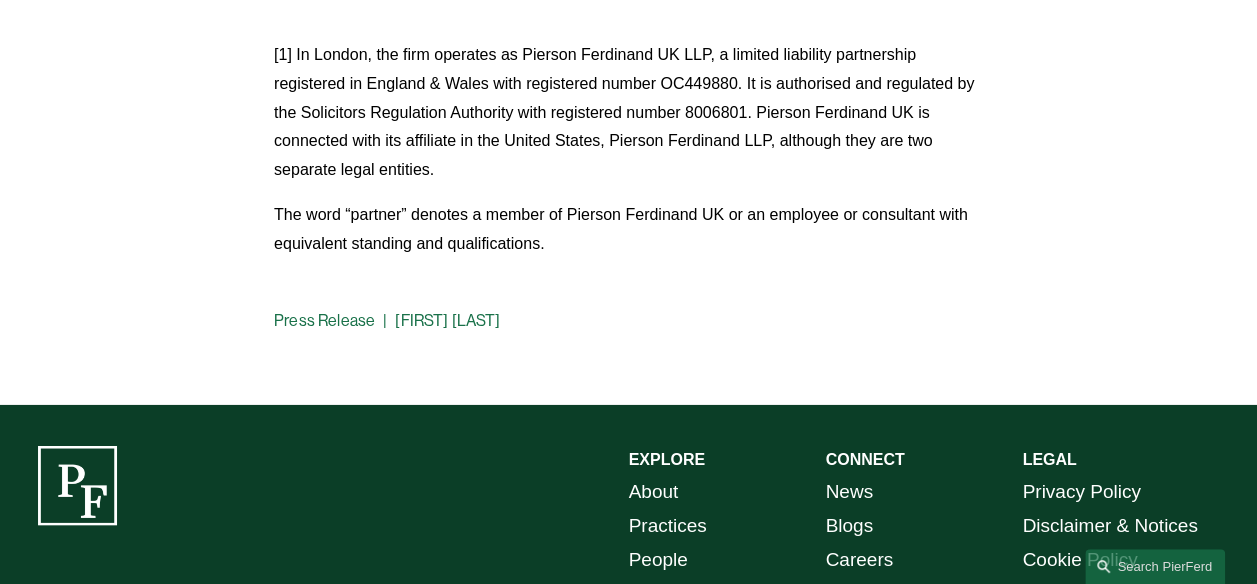 scroll, scrollTop: 2320, scrollLeft: 0, axis: vertical 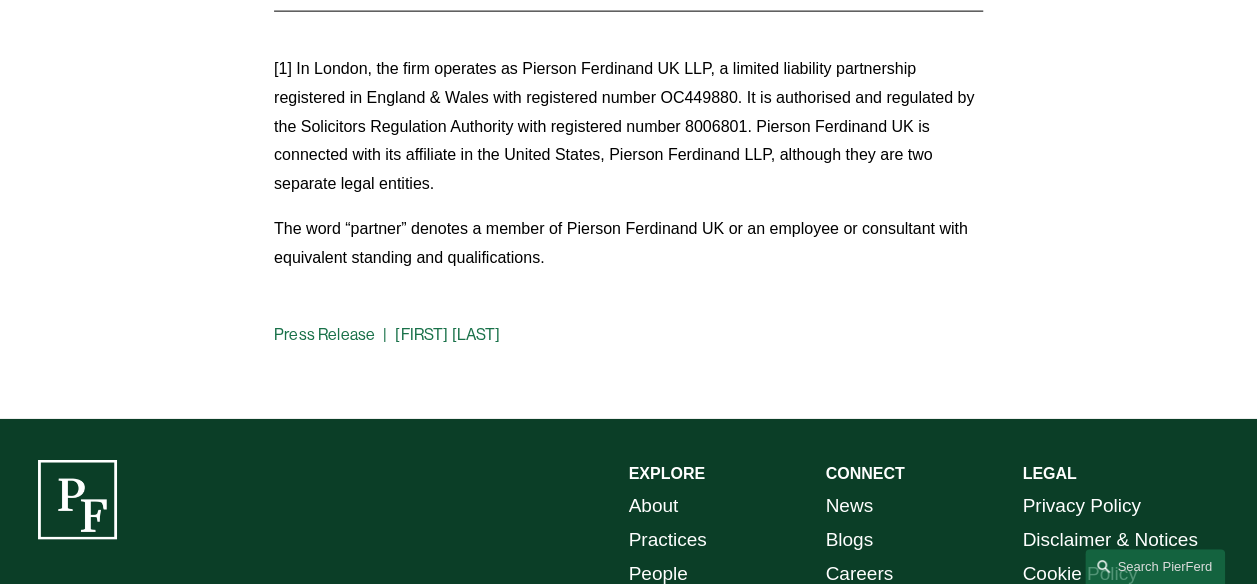 click on "Media Contact Ben Rothschild pf@thoburns.com +44 7564 584 439" at bounding box center [628, -102] 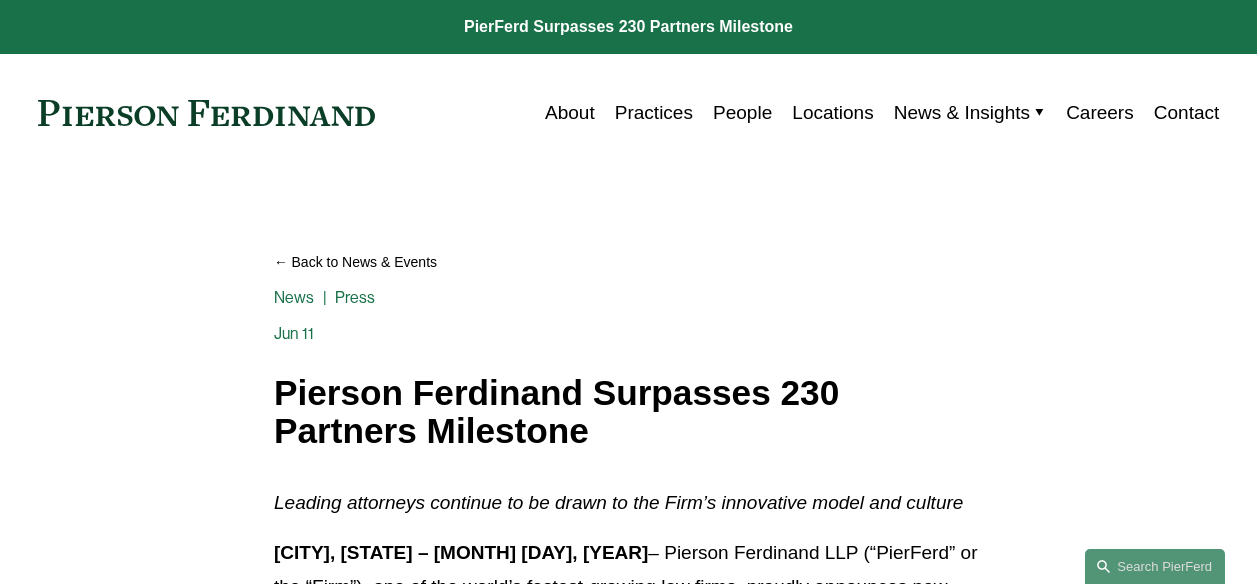 scroll, scrollTop: 0, scrollLeft: 0, axis: both 